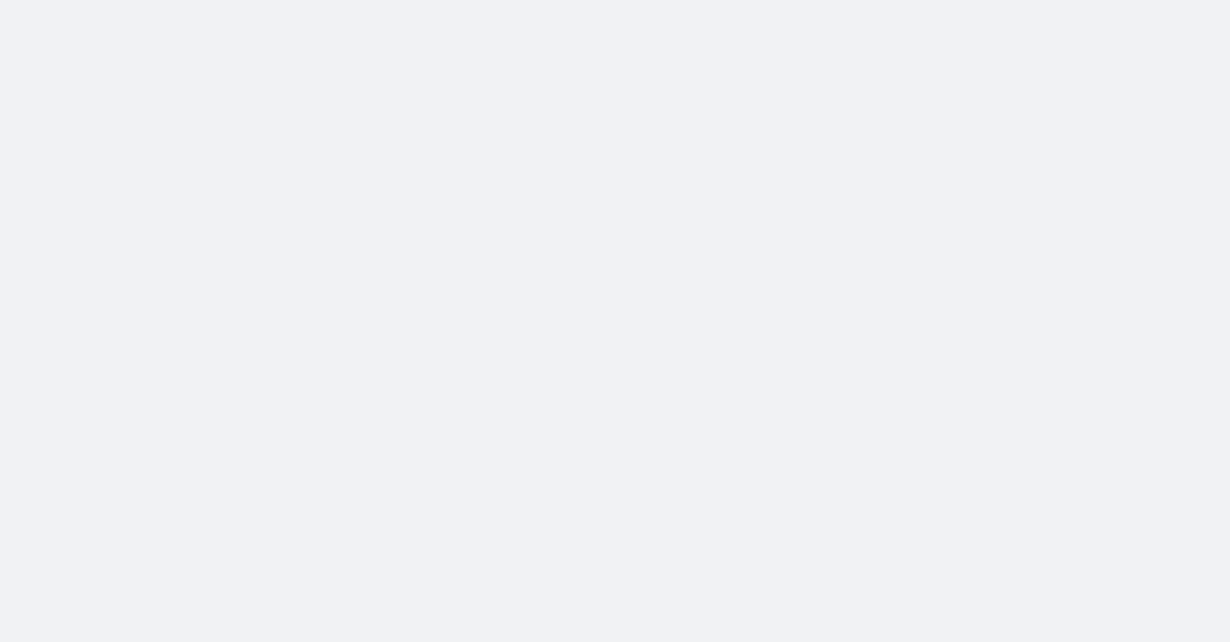 scroll, scrollTop: 0, scrollLeft: 0, axis: both 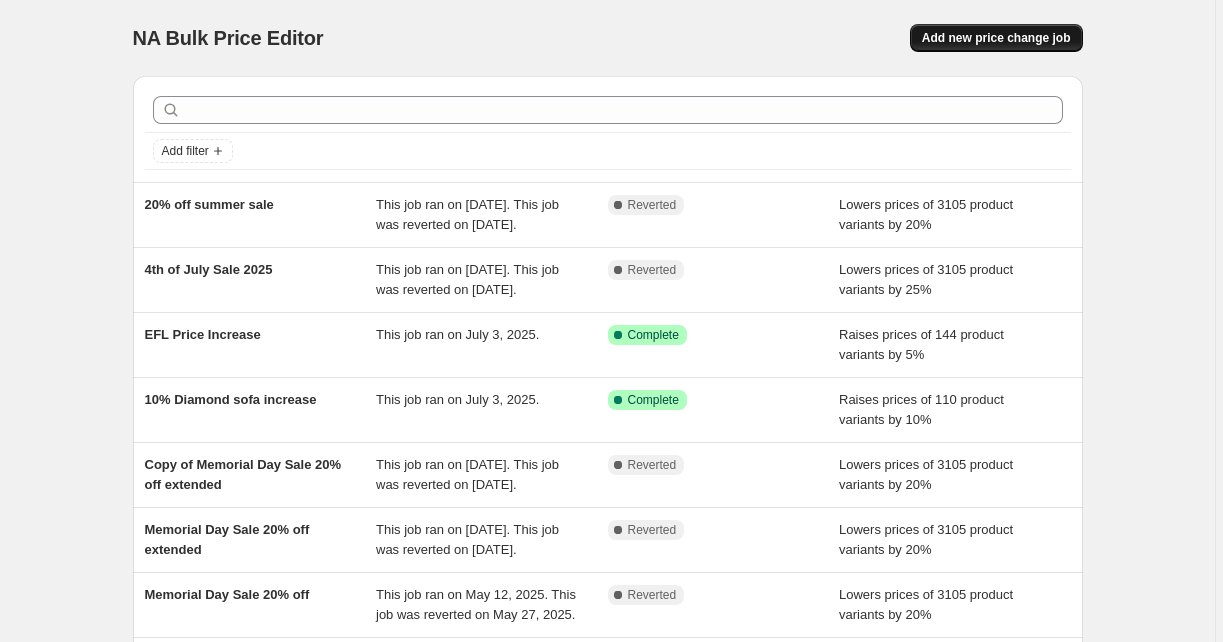 click on "Add new price change job" at bounding box center [996, 38] 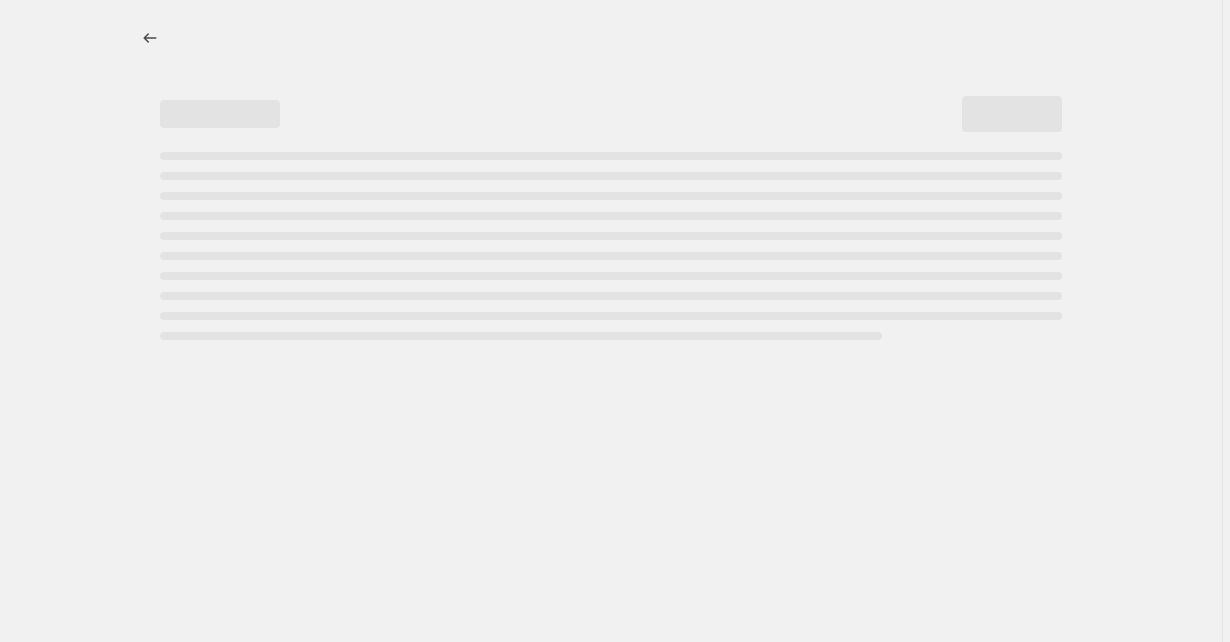select on "percentage" 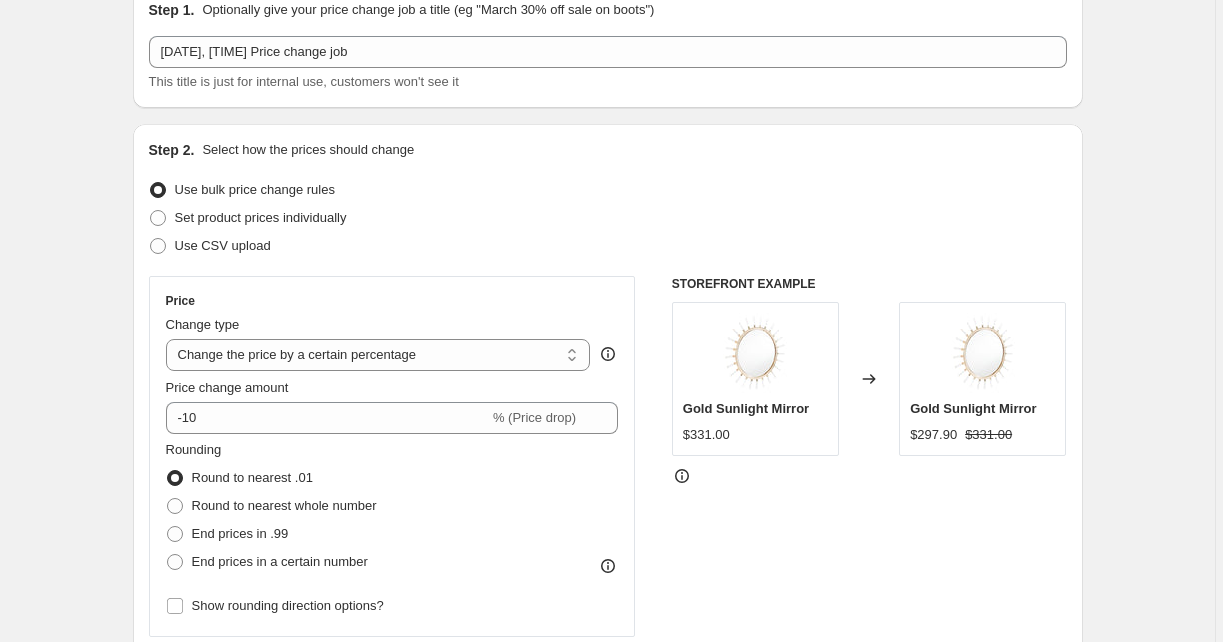 scroll, scrollTop: 105, scrollLeft: 0, axis: vertical 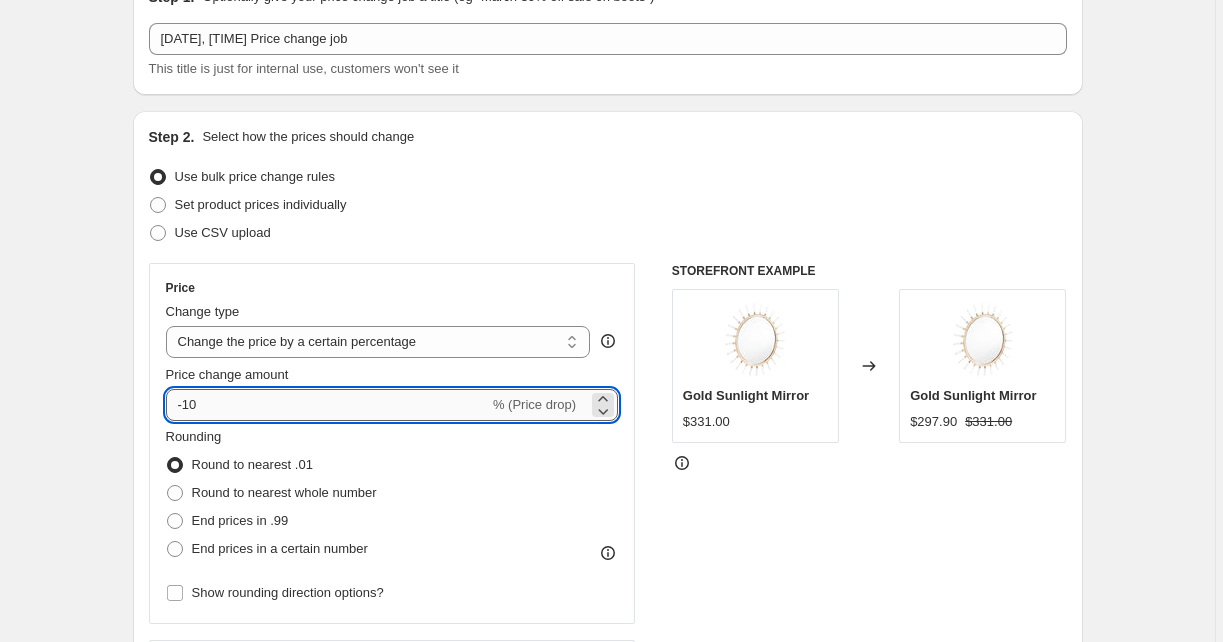 click on "-10" at bounding box center (327, 405) 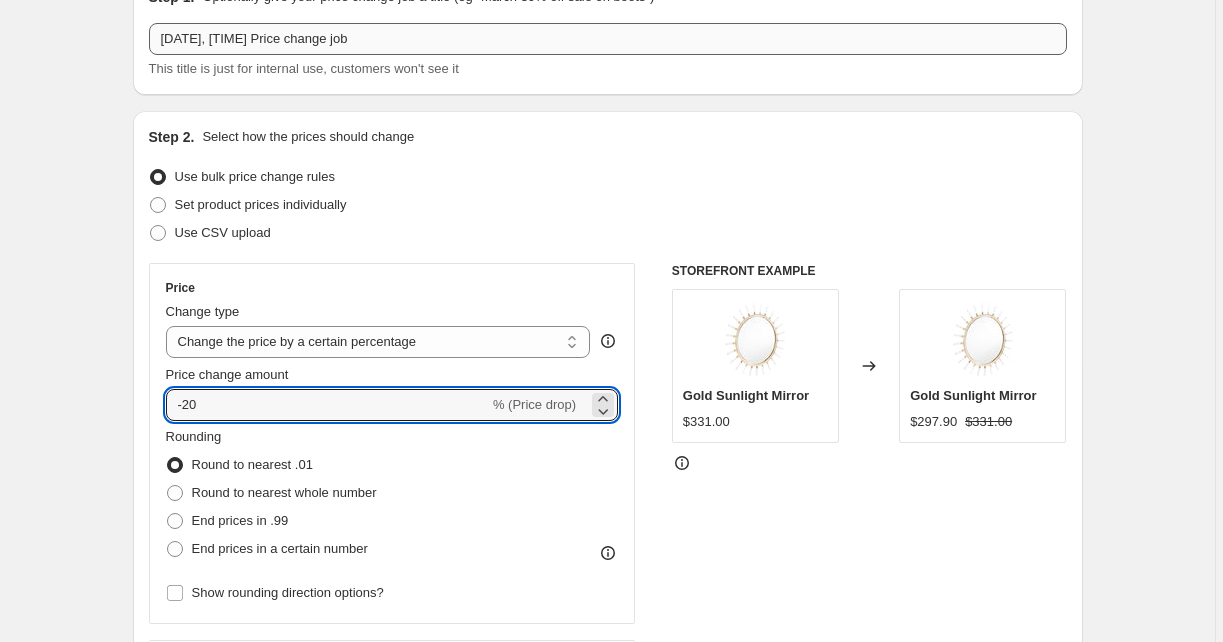 type on "-20" 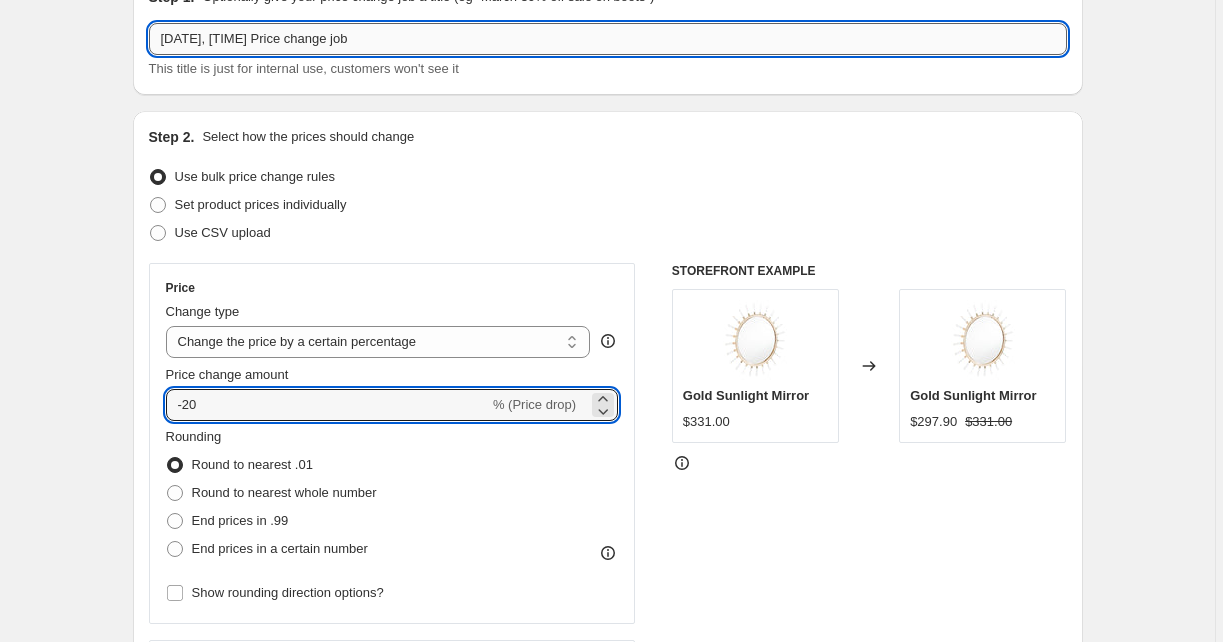 click on "Aug 7, 2025, 1:52:26 PM Price change job" at bounding box center [608, 39] 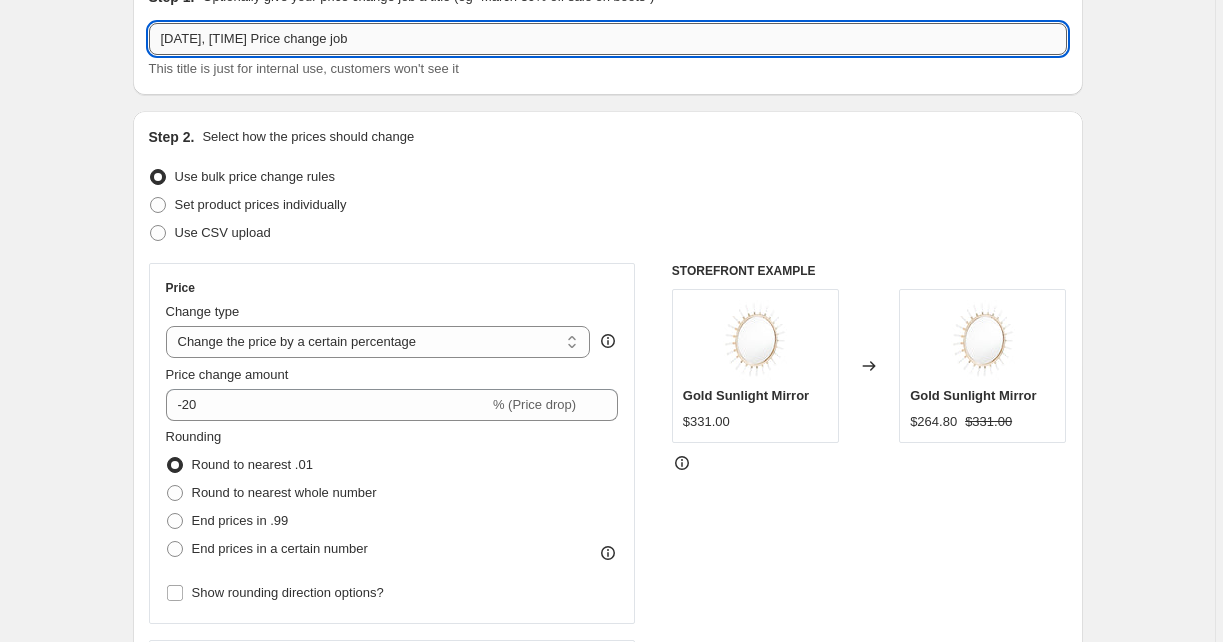 click on "Aug 7, 2025, 1:52:26 PM Price change job" at bounding box center (608, 39) 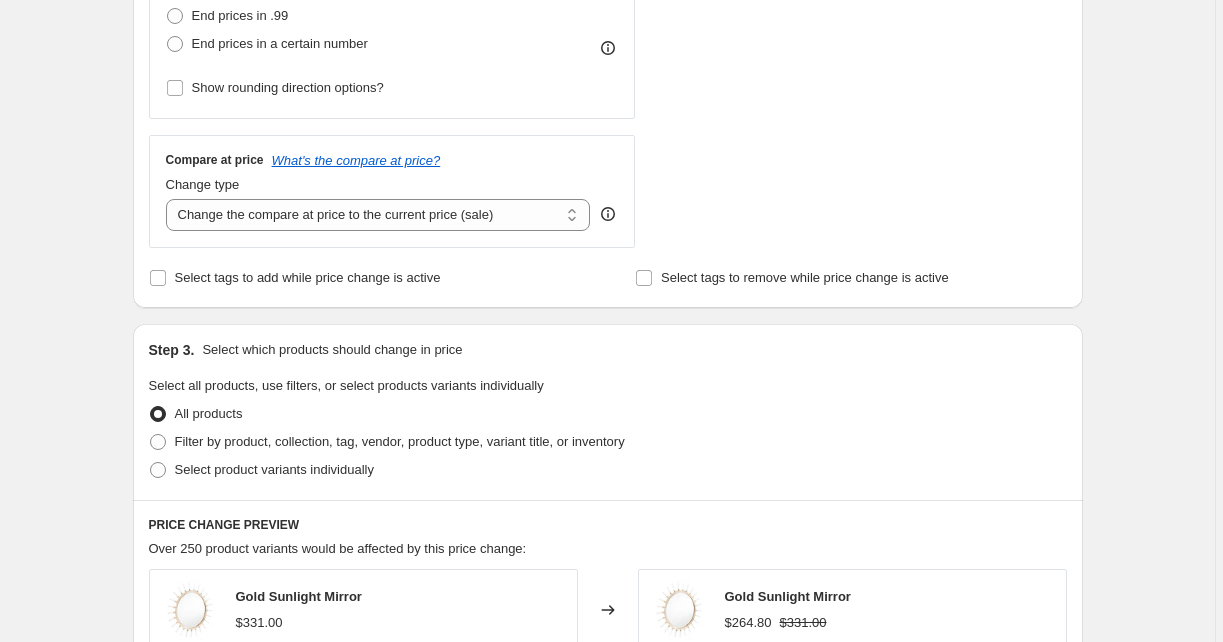 scroll, scrollTop: 608, scrollLeft: 0, axis: vertical 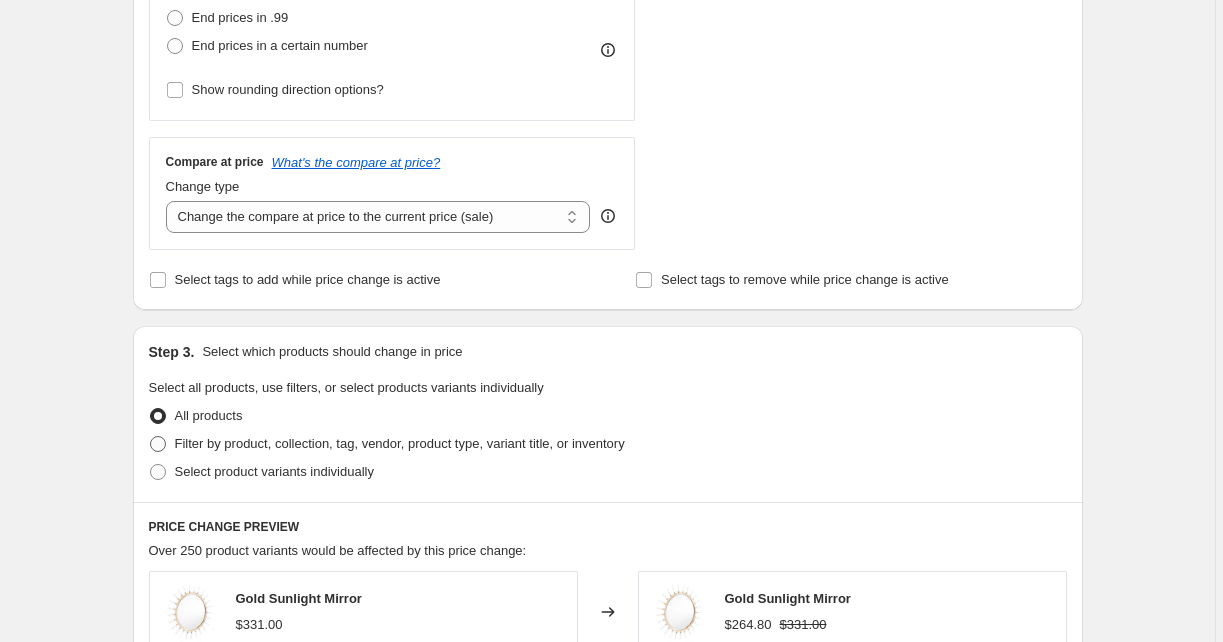 type on "SOFAS & BEDS 20% OFF" 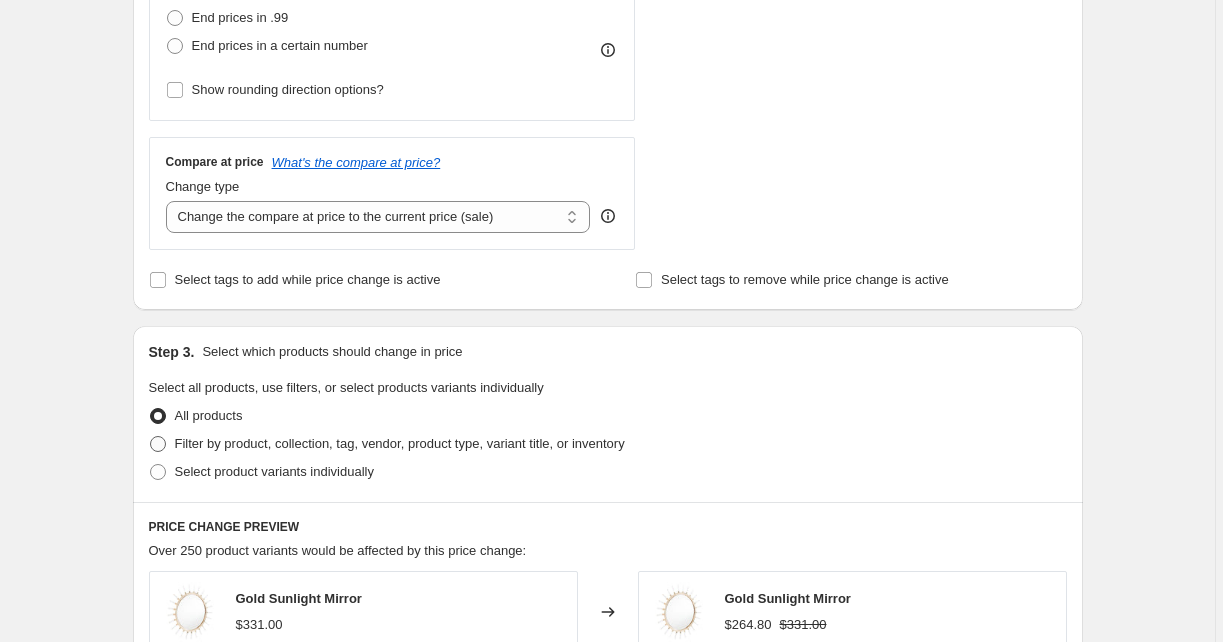 radio on "true" 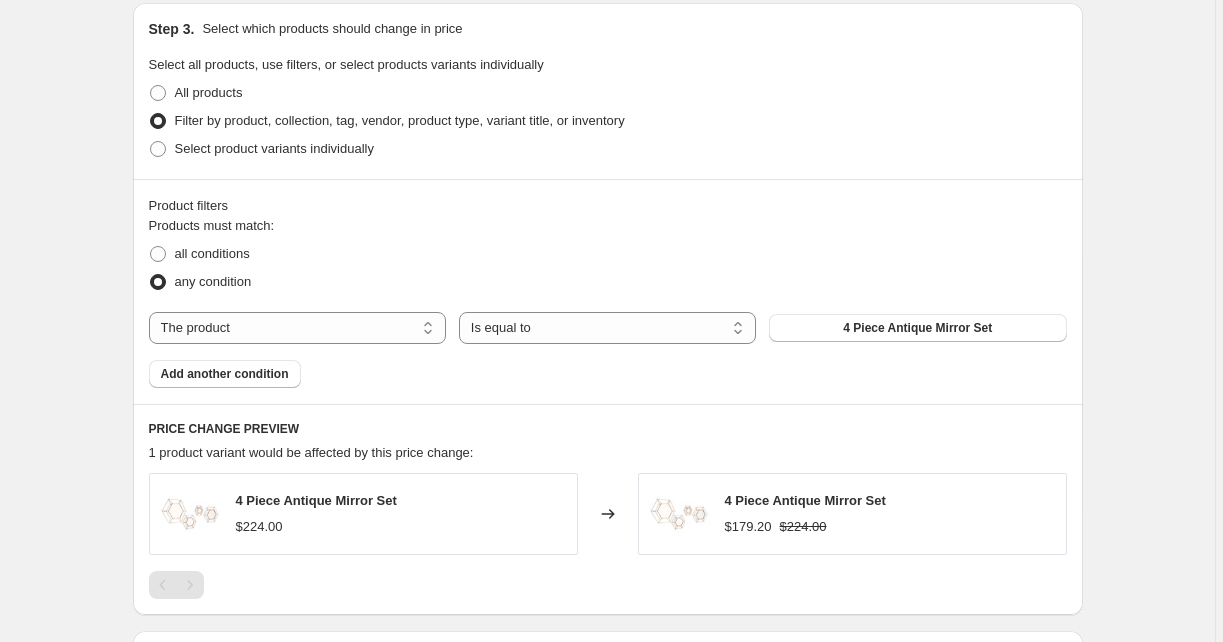scroll, scrollTop: 960, scrollLeft: 0, axis: vertical 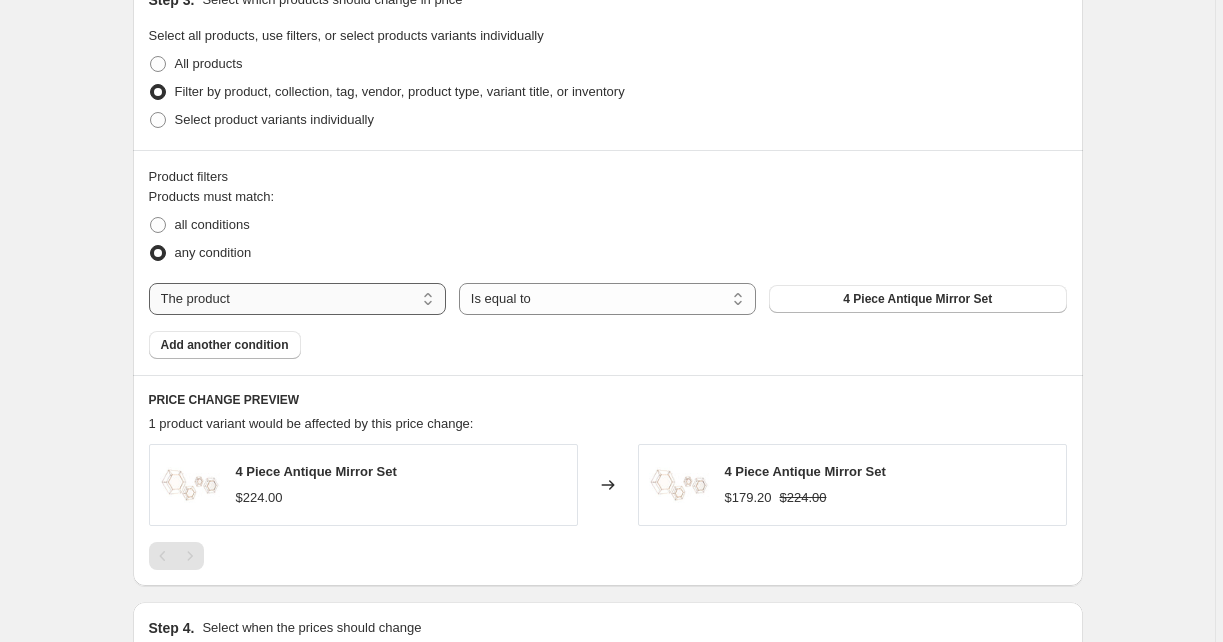 select on "collection" 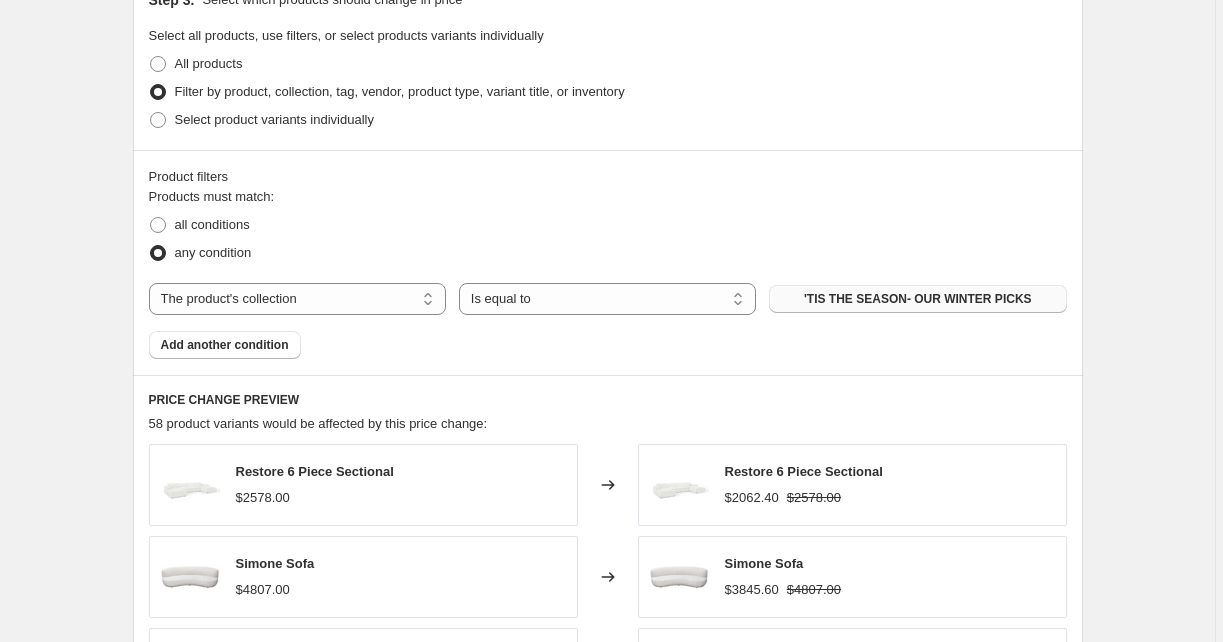 click on "'TIS THE SEASON- OUR WINTER PICKS" at bounding box center (918, 299) 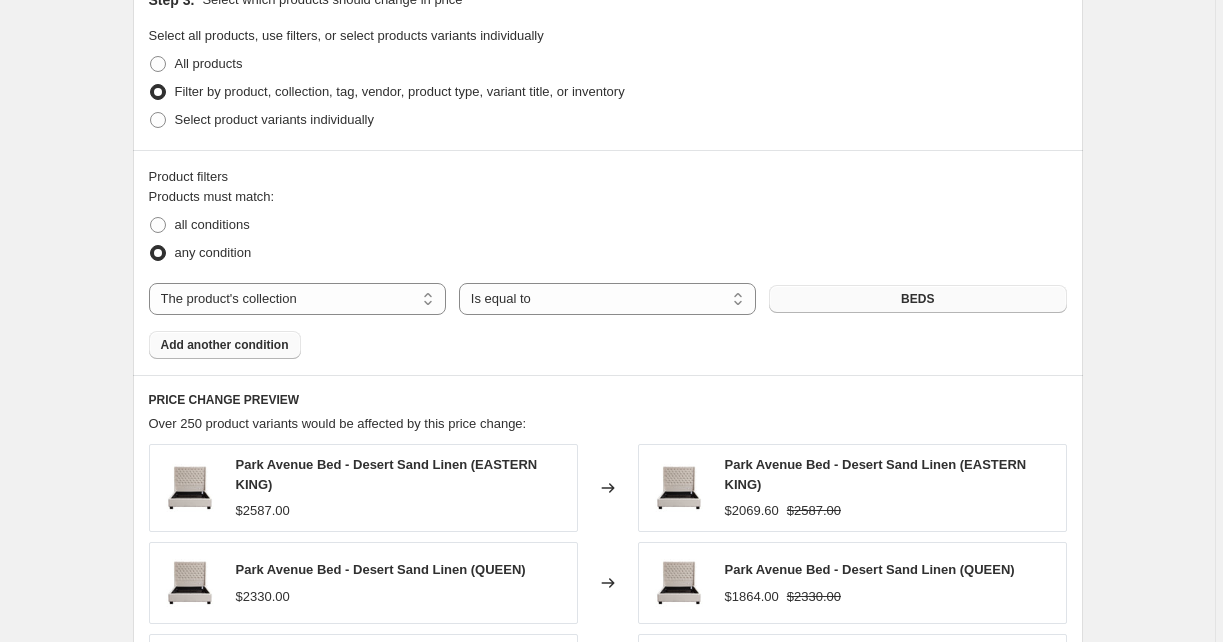 click on "Add another condition" at bounding box center [225, 345] 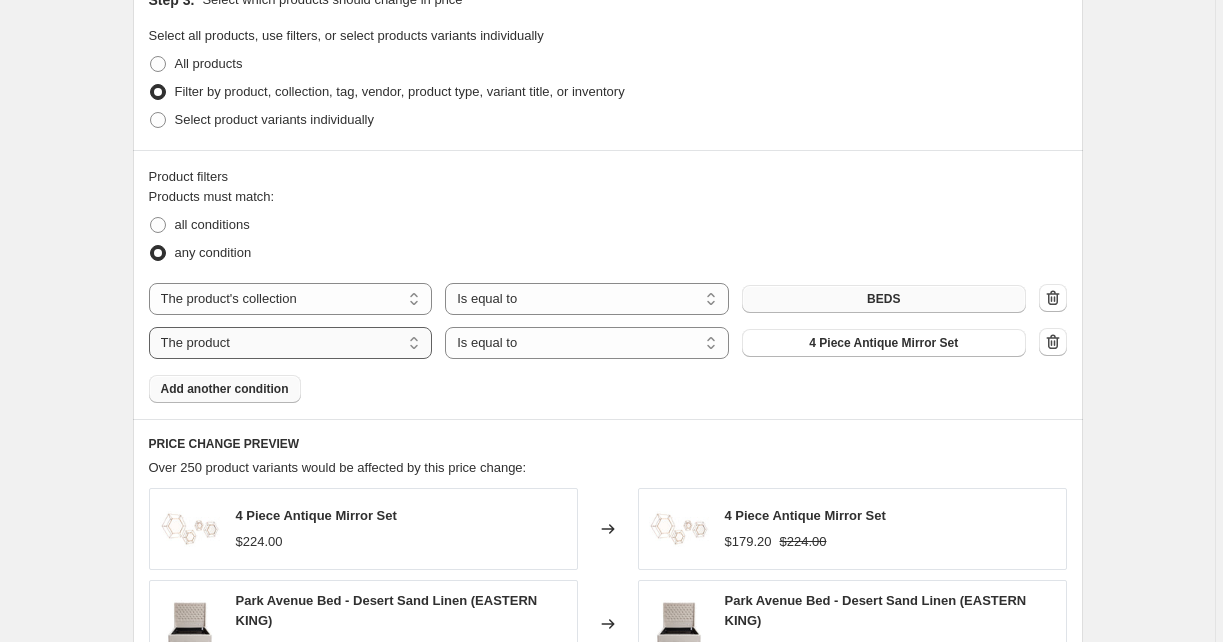 select on "collection" 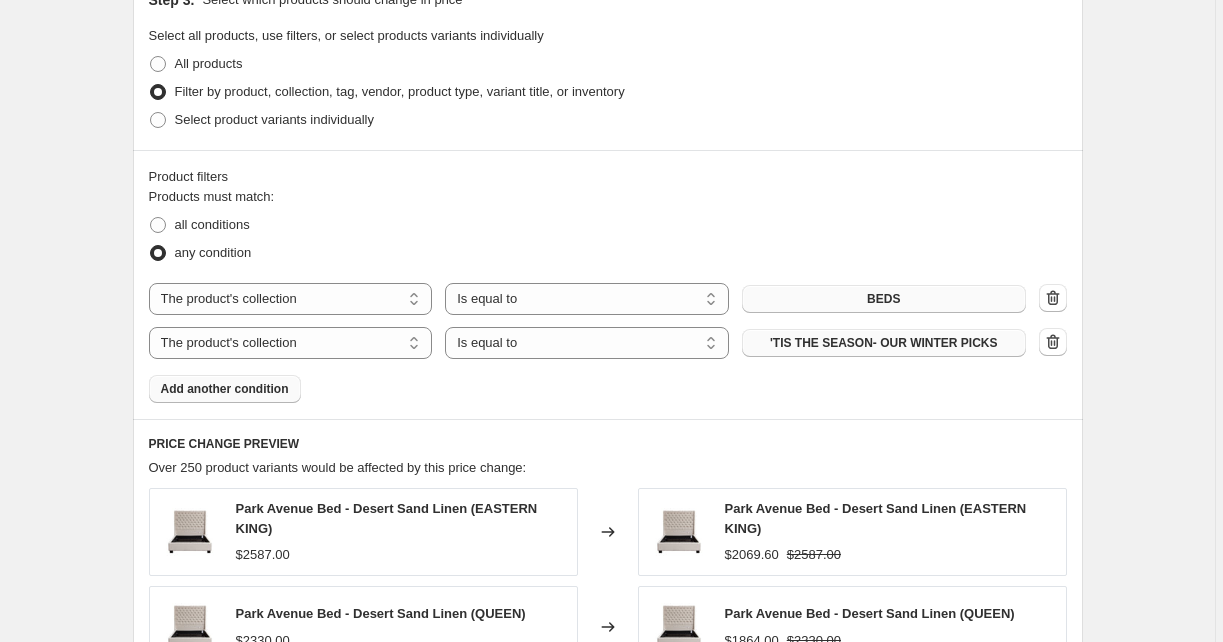 click on "'TIS THE SEASON- OUR WINTER PICKS" at bounding box center [884, 343] 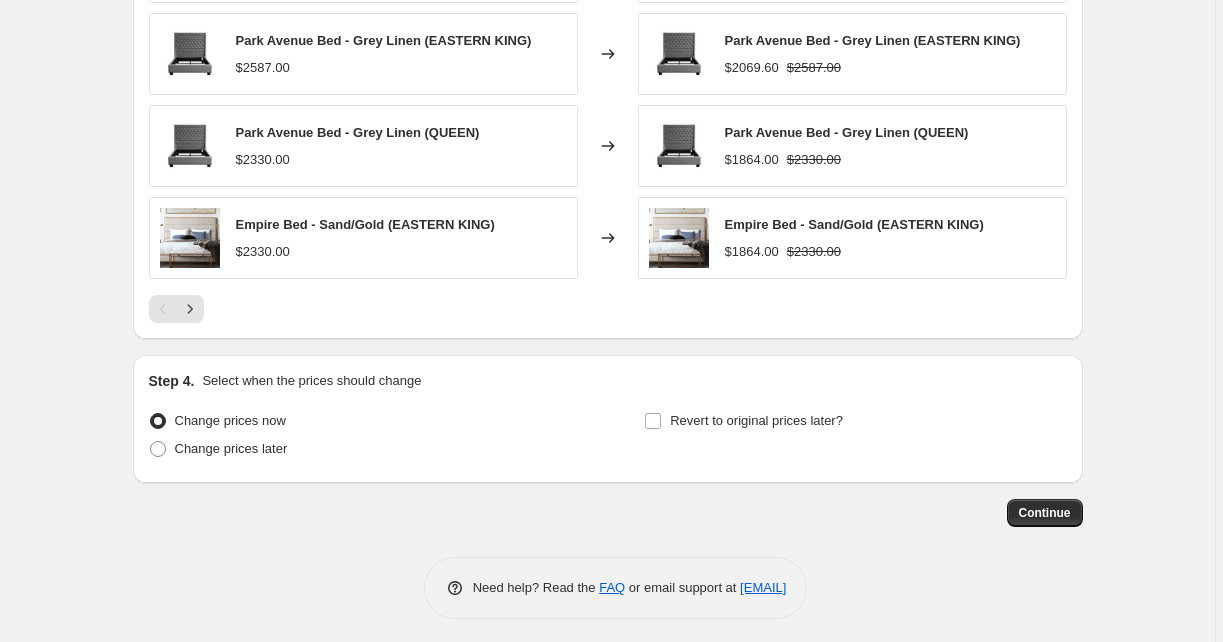 scroll, scrollTop: 1619, scrollLeft: 0, axis: vertical 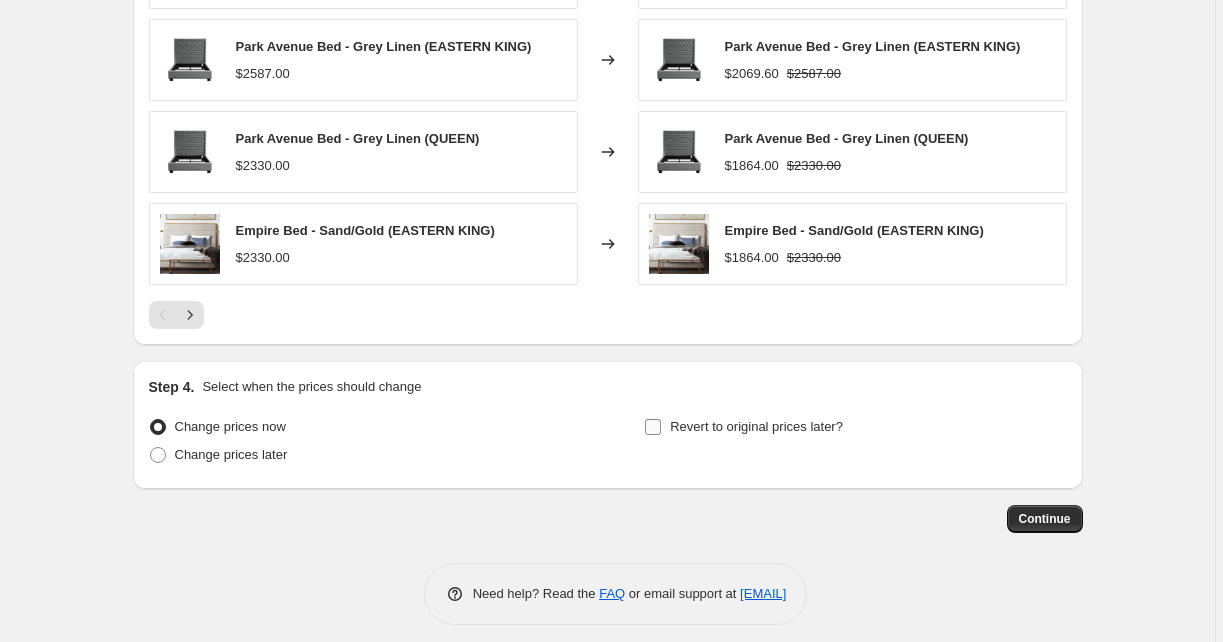 click on "Revert to original prices later?" at bounding box center [653, 427] 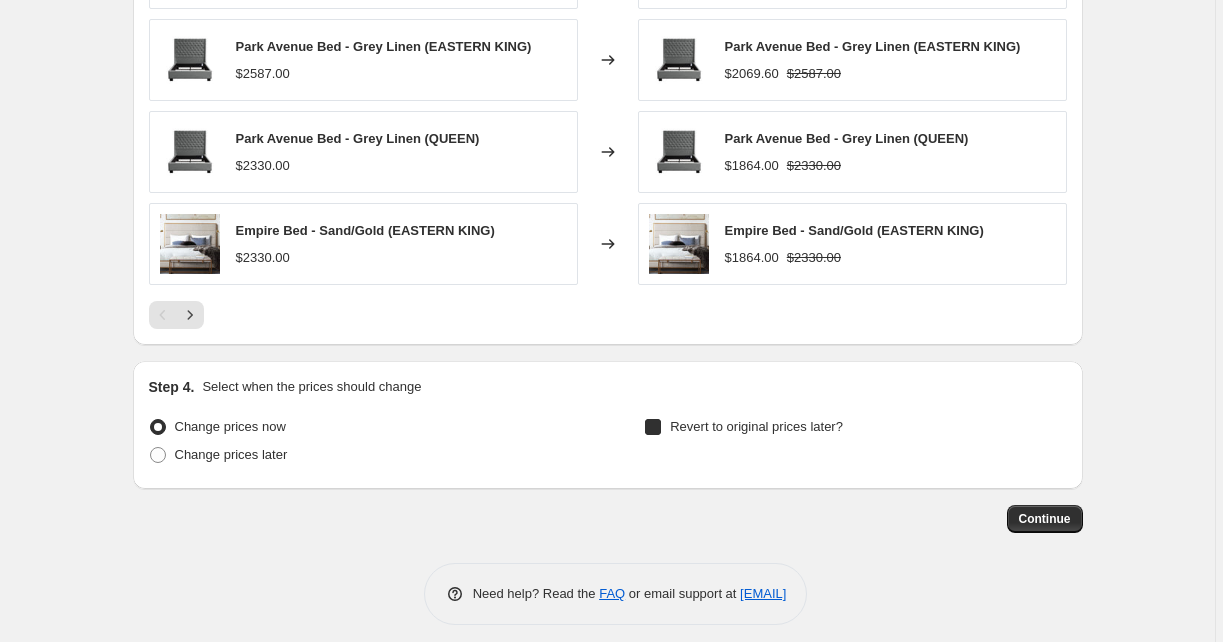 checkbox on "true" 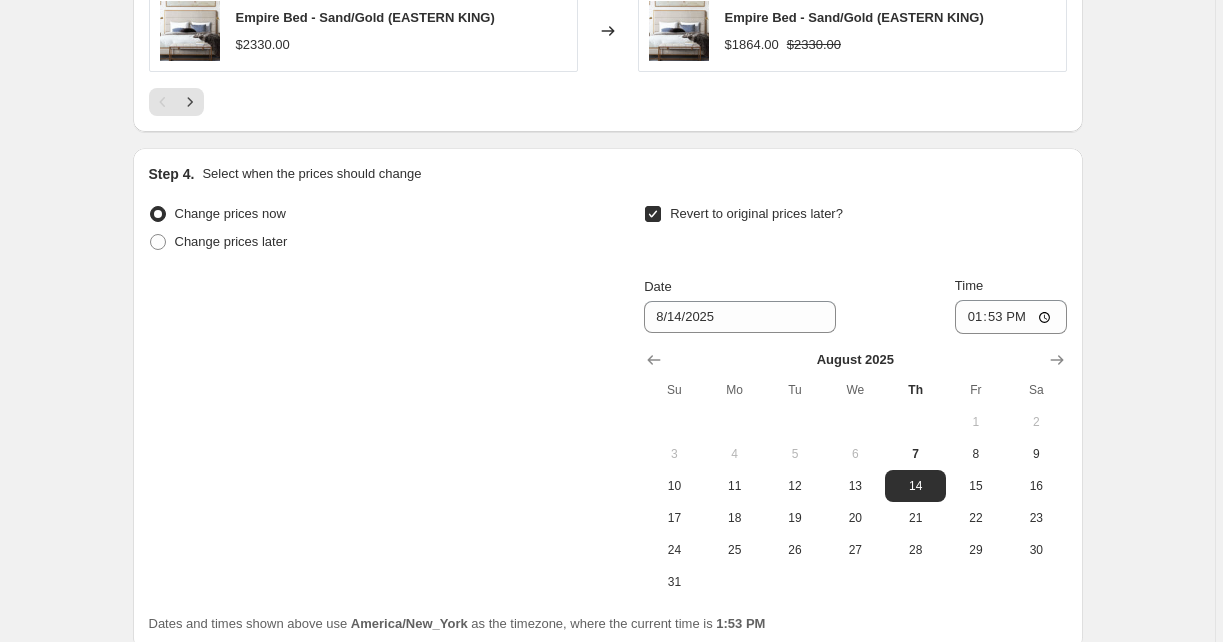 scroll, scrollTop: 1902, scrollLeft: 0, axis: vertical 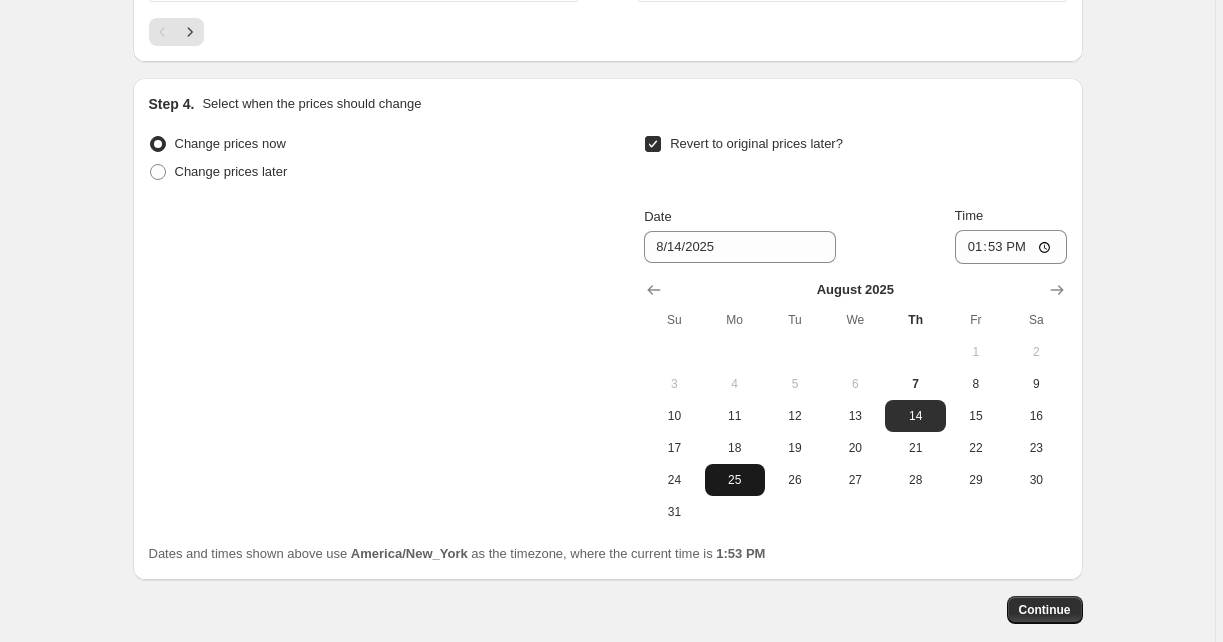 click on "25" at bounding box center [735, 480] 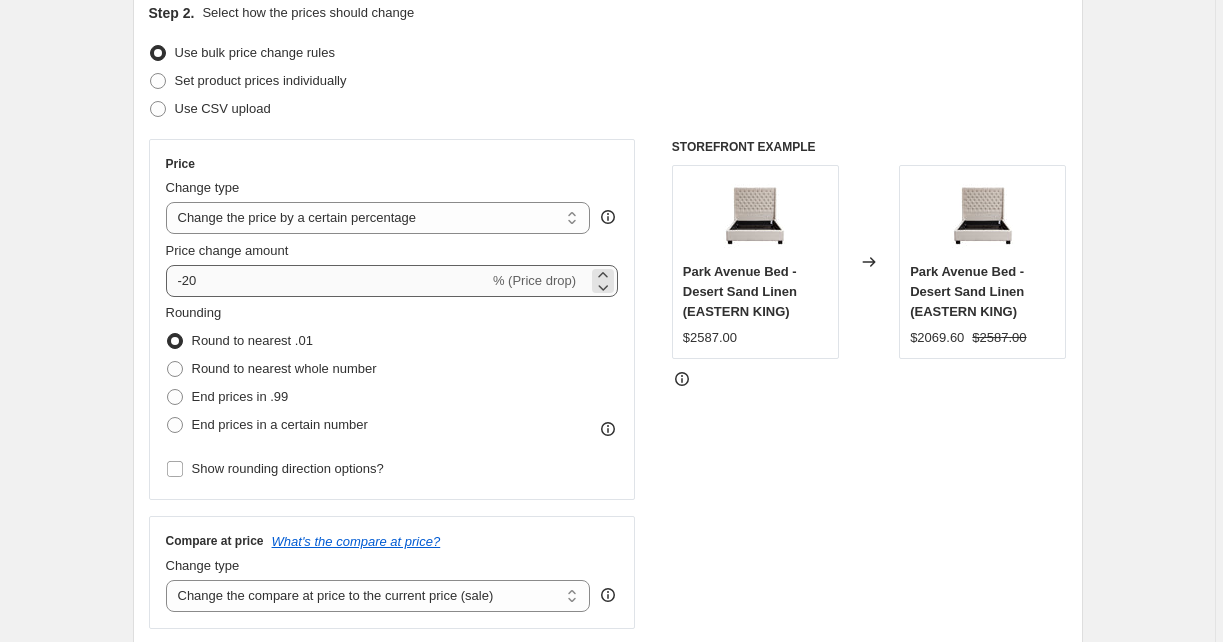 scroll, scrollTop: 220, scrollLeft: 0, axis: vertical 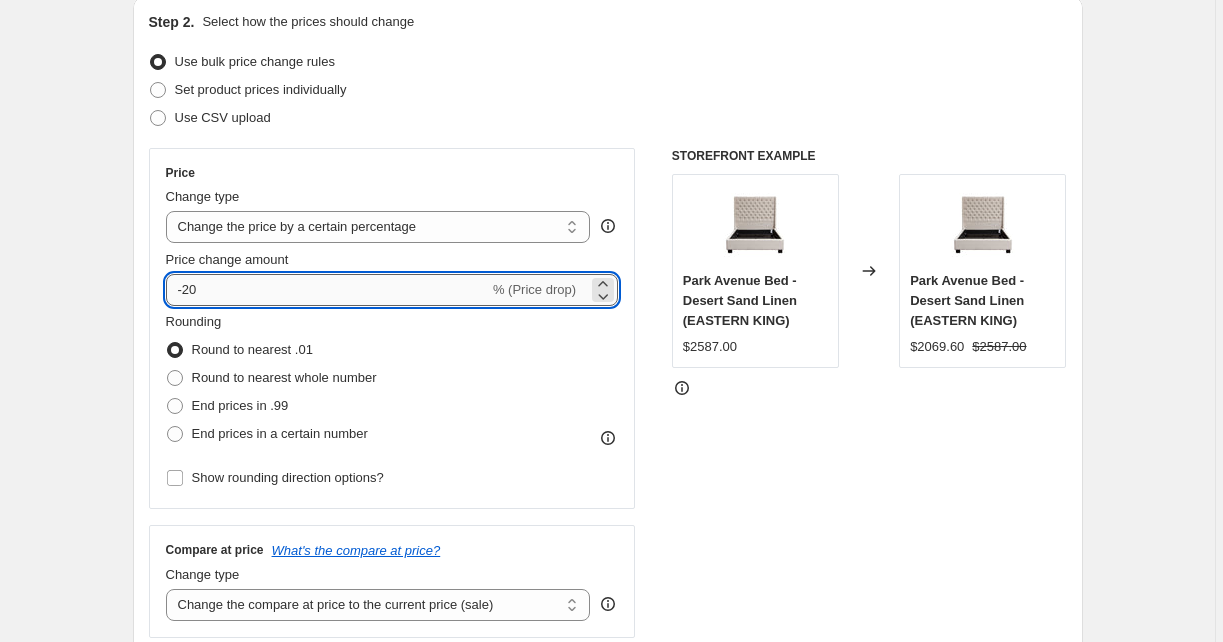 click on "-20" at bounding box center [327, 290] 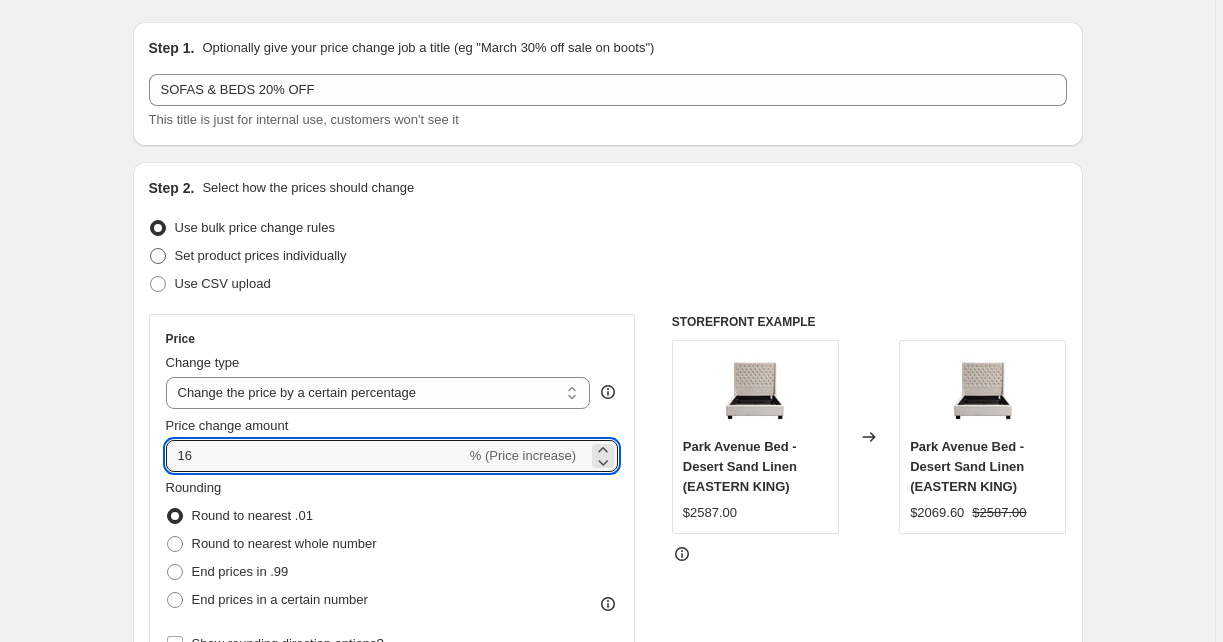 scroll, scrollTop: 112, scrollLeft: 0, axis: vertical 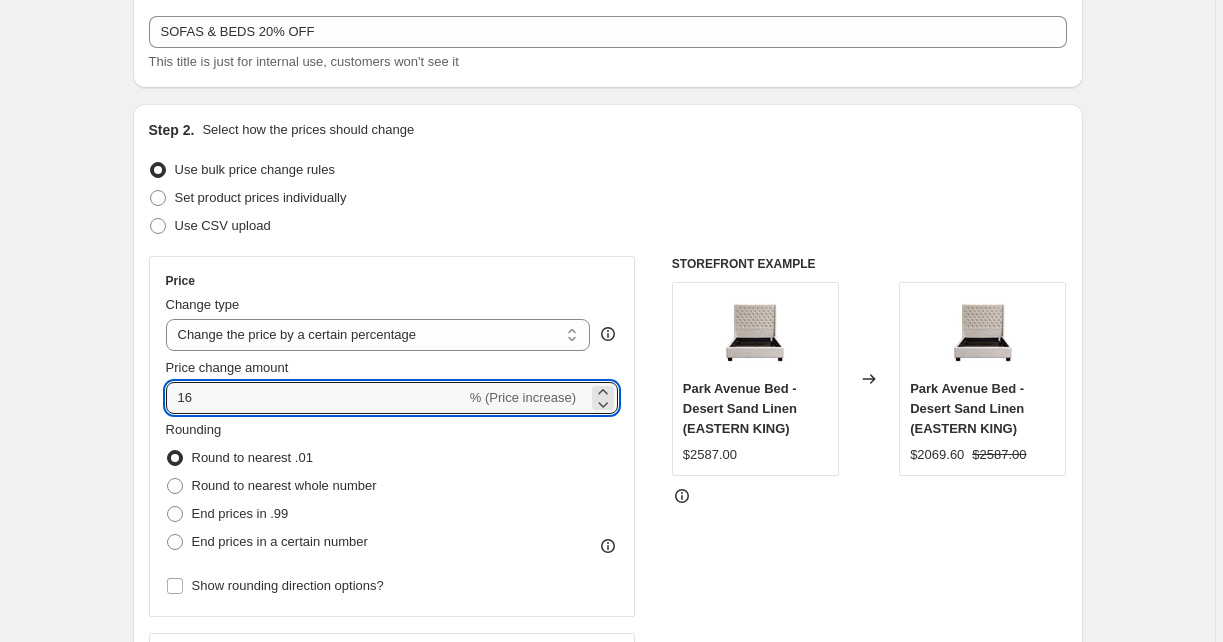 click on "Create new price change job. This page is ready Create new price change job Draft Step 1. Optionally give your price change job a title (eg "March 30% off sale on boots") SOFAS & BEDS 20% OFF This title is just for internal use, customers won't see it Step 2. Select how the prices should change Use bulk price change rules Set product prices individually Use CSV upload Price Change type Change the price to a certain amount Change the price by a certain amount Change the price by a certain percentage Change the price to the current compare at price (price before sale) Change the price by a certain amount relative to the compare at price Change the price by a certain percentage relative to the compare at price Don't change the price Change the price by a certain percentage relative to the cost per item Change price to certain cost margin Change the price by a certain percentage Price change amount 16 % (Price increase) Rounding Round to nearest .01 Round to nearest whole number End prices in .99 Compare at price" at bounding box center (607, 1212) 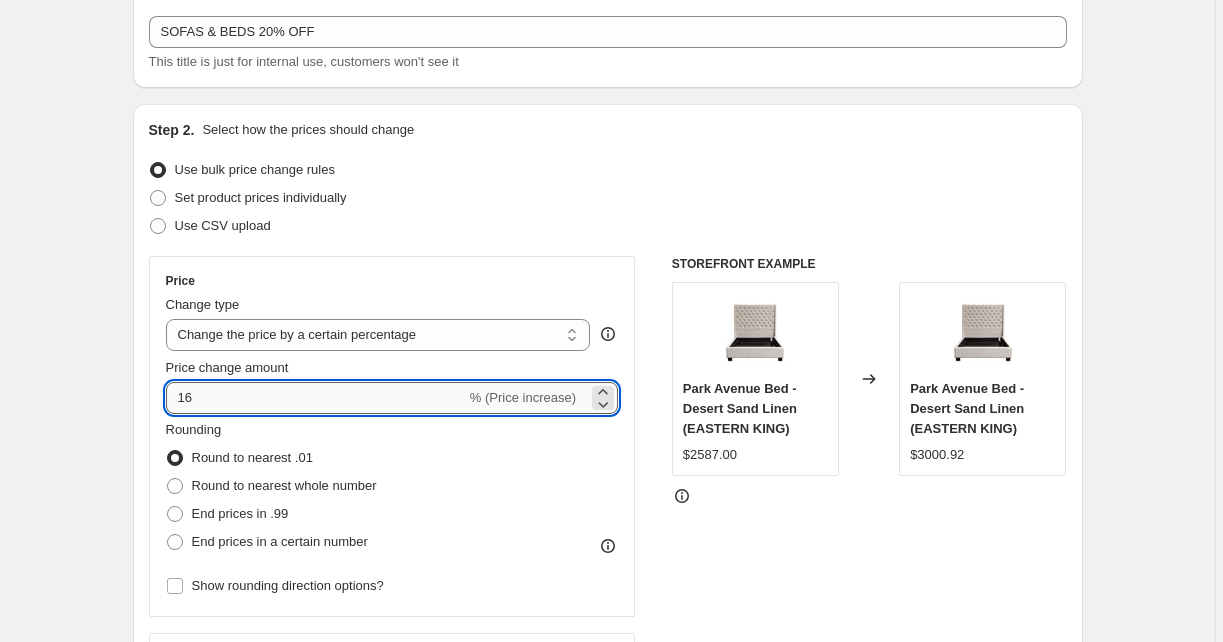 click on "16" at bounding box center (316, 398) 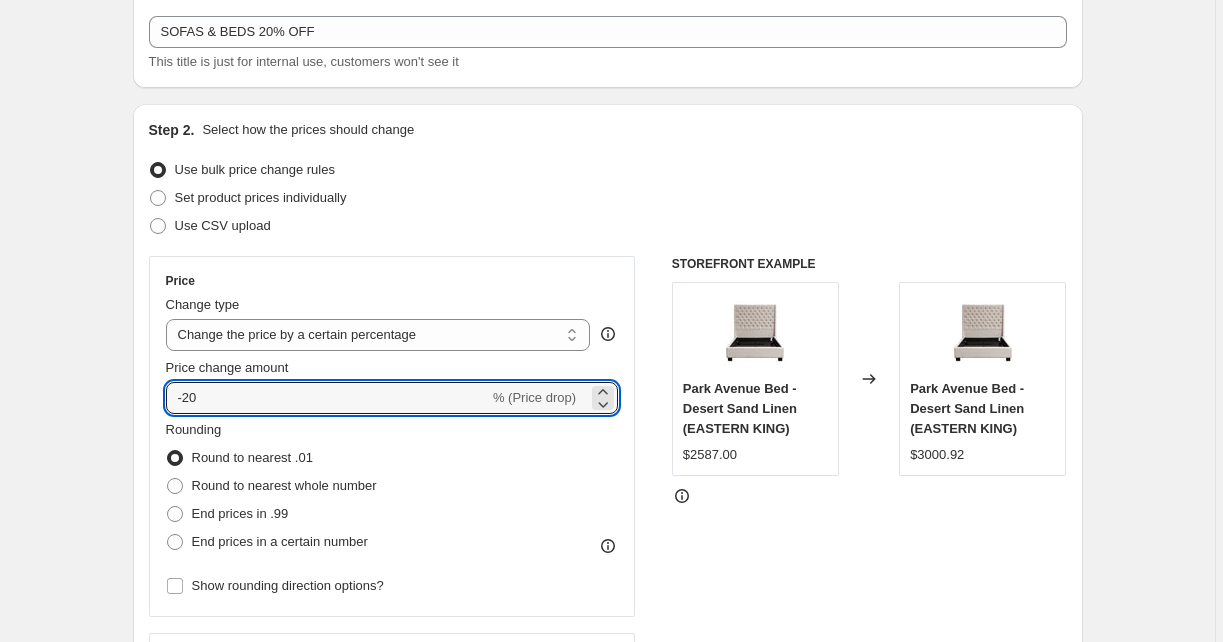 type on "-20" 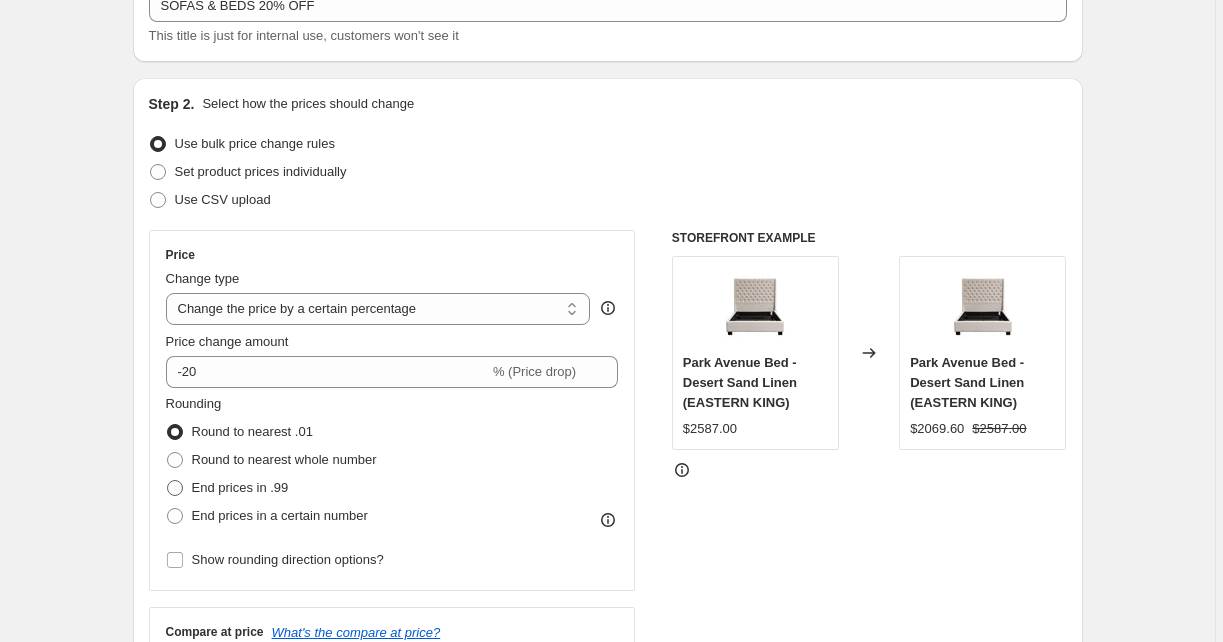 scroll, scrollTop: 139, scrollLeft: 0, axis: vertical 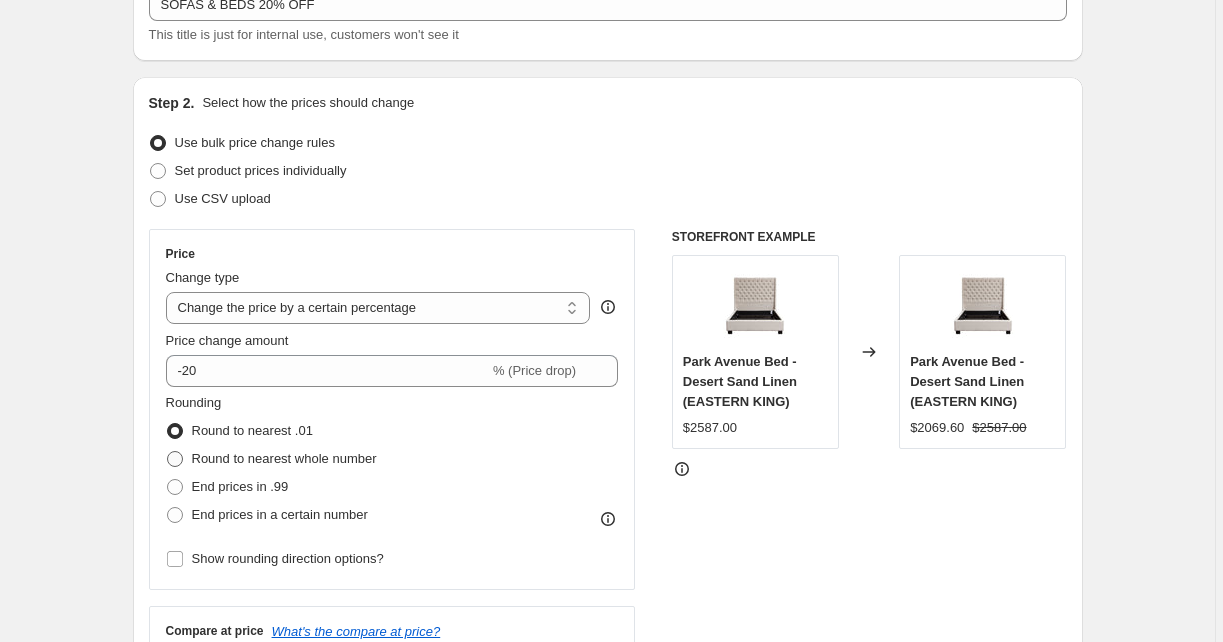 click on "Round to nearest whole number" at bounding box center [284, 458] 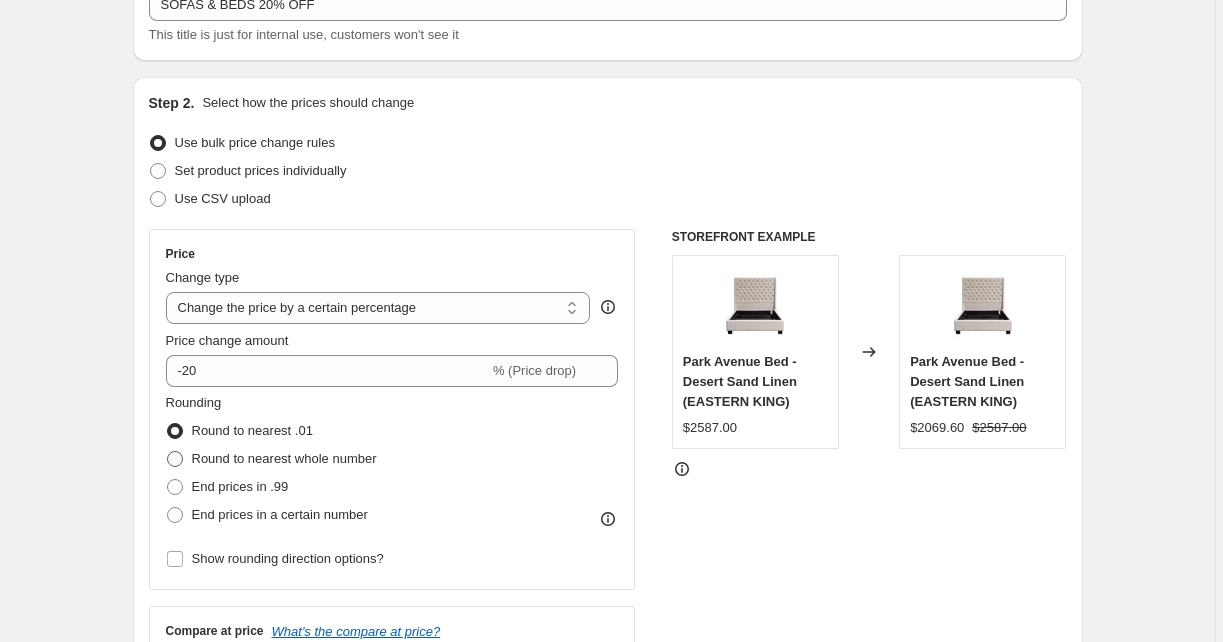 radio on "true" 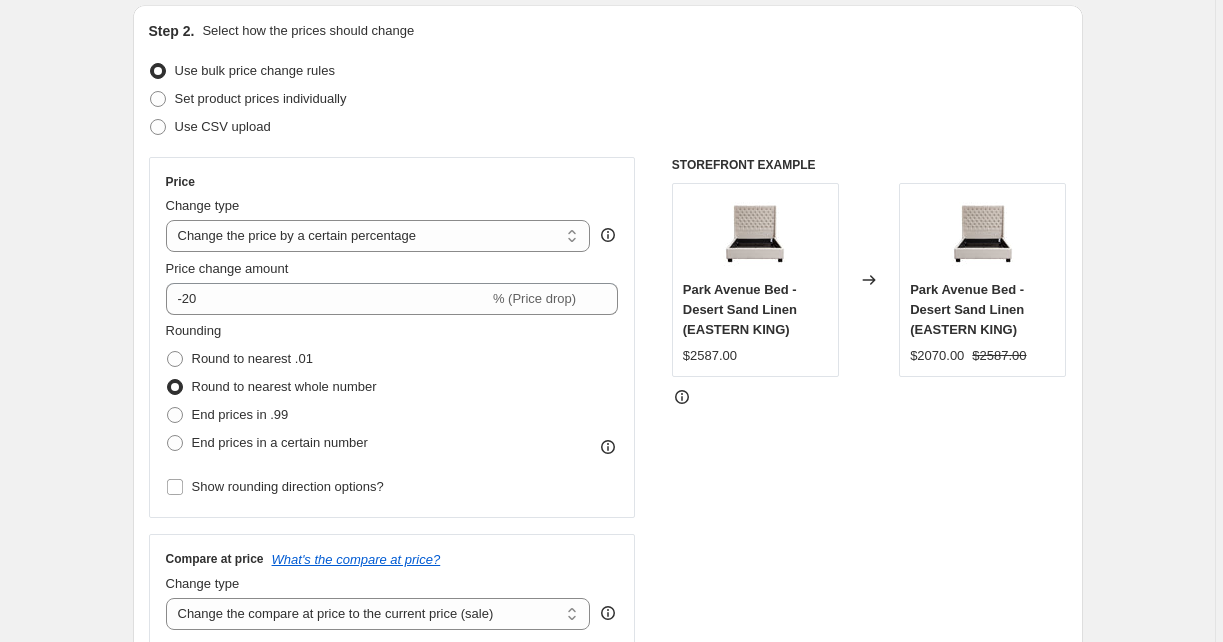 scroll, scrollTop: 210, scrollLeft: 0, axis: vertical 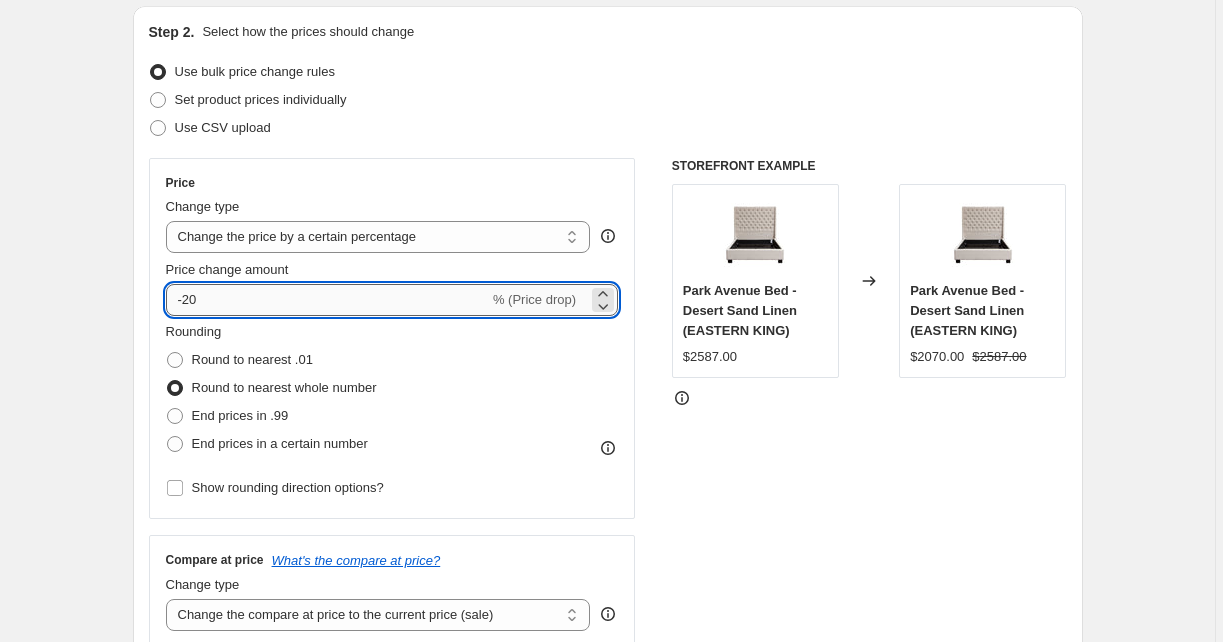 click on "-20" at bounding box center [327, 300] 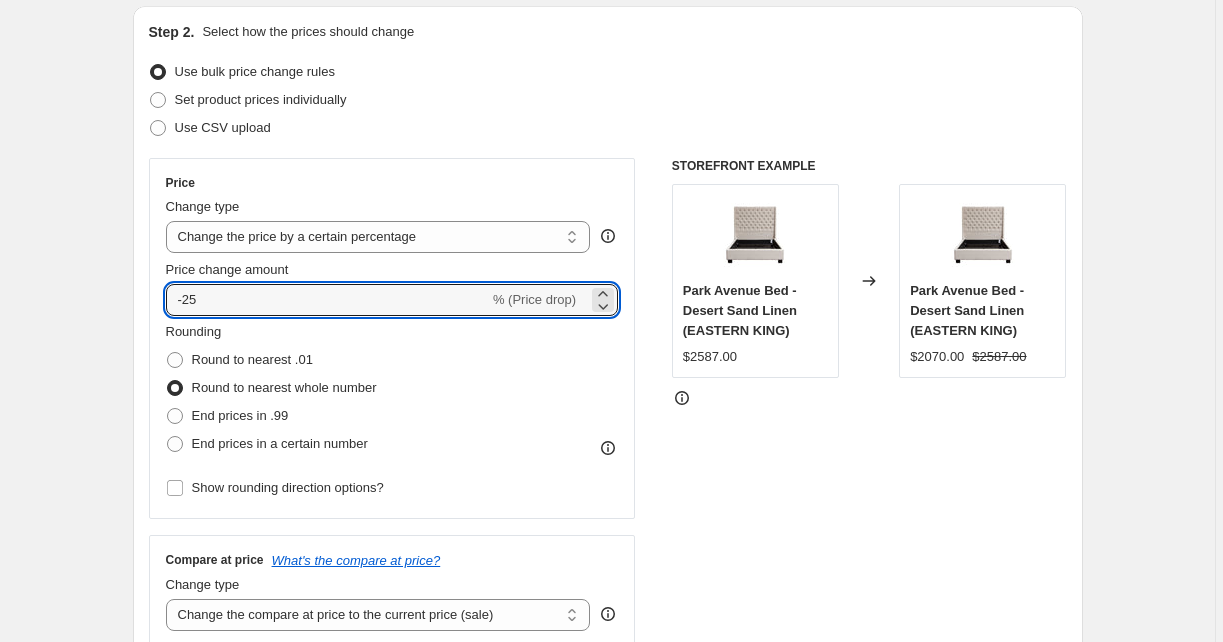 type on "-25" 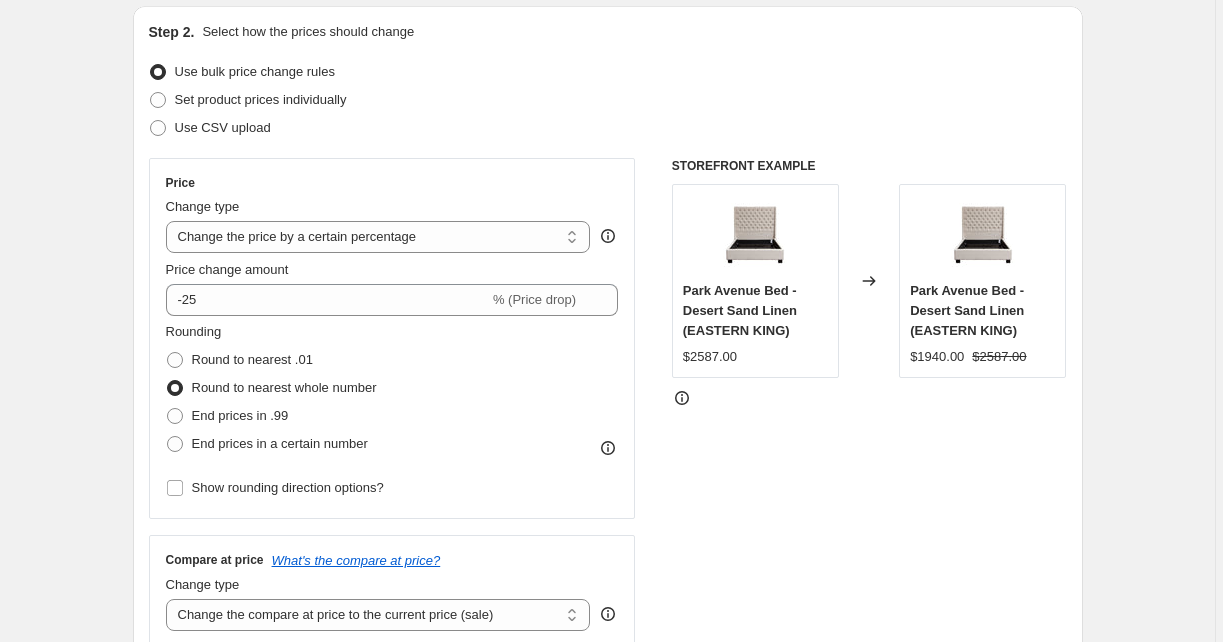 click on "Create new price change job. This page is ready Create new price change job Draft Step 1. Optionally give your price change job a title (eg "March 30% off sale on boots") SOFAS & BEDS 20% OFF This title is just for internal use, customers won't see it Step 2. Select how the prices should change Use bulk price change rules Set product prices individually Use CSV upload Price Change type Change the price to a certain amount Change the price by a certain amount Change the price by a certain percentage Change the price to the current compare at price (price before sale) Change the price by a certain amount relative to the compare at price Change the price by a certain percentage relative to the compare at price Don't change the price Change the price by a certain percentage relative to the cost per item Change price to certain cost margin Change the price by a certain percentage Price change amount -25 % (Price drop) Rounding Round to nearest .01 Round to nearest whole number End prices in .99 Compare at price" at bounding box center (607, 1114) 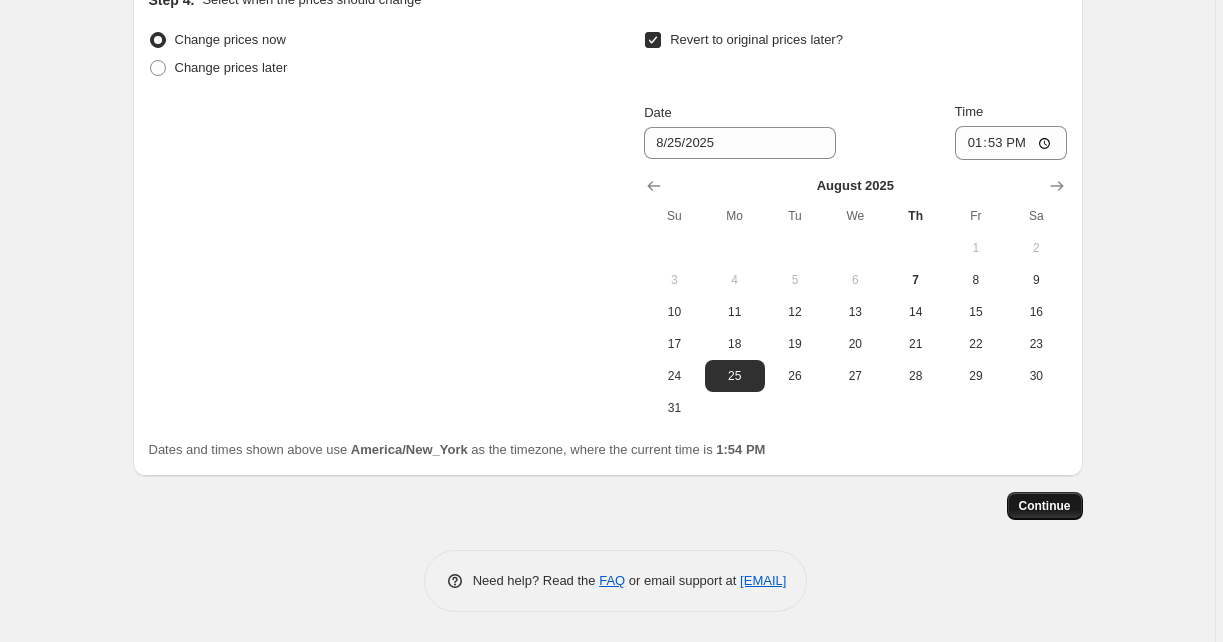 scroll, scrollTop: 2008, scrollLeft: 0, axis: vertical 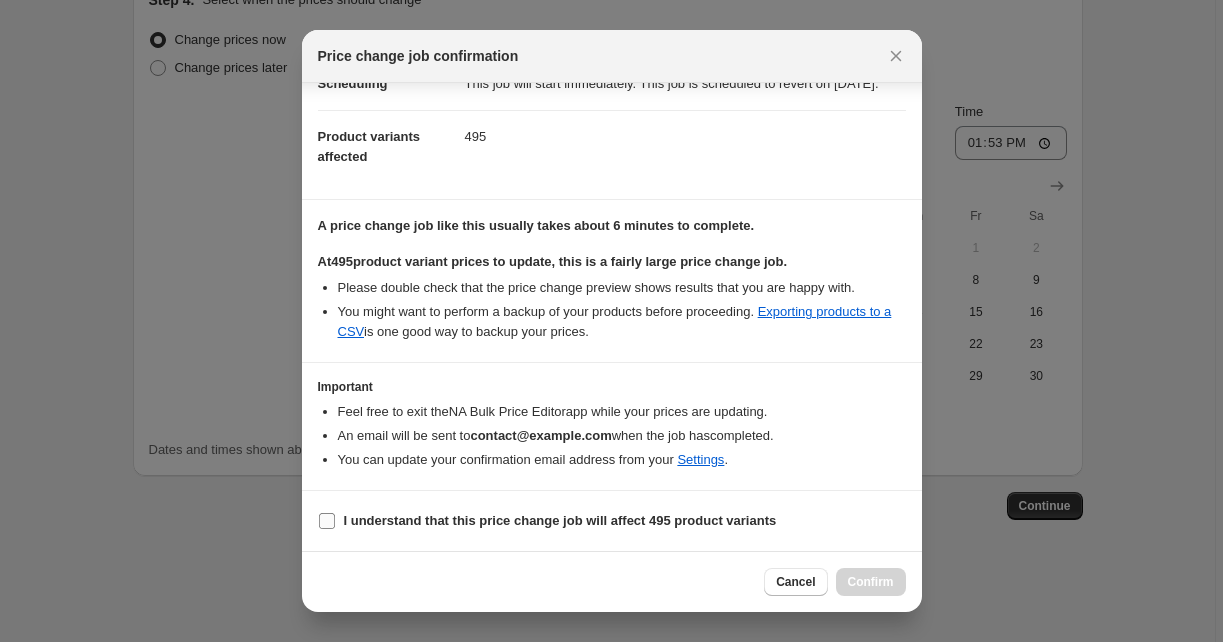 click on "I understand that this price change job will affect 495 product variants" at bounding box center [560, 520] 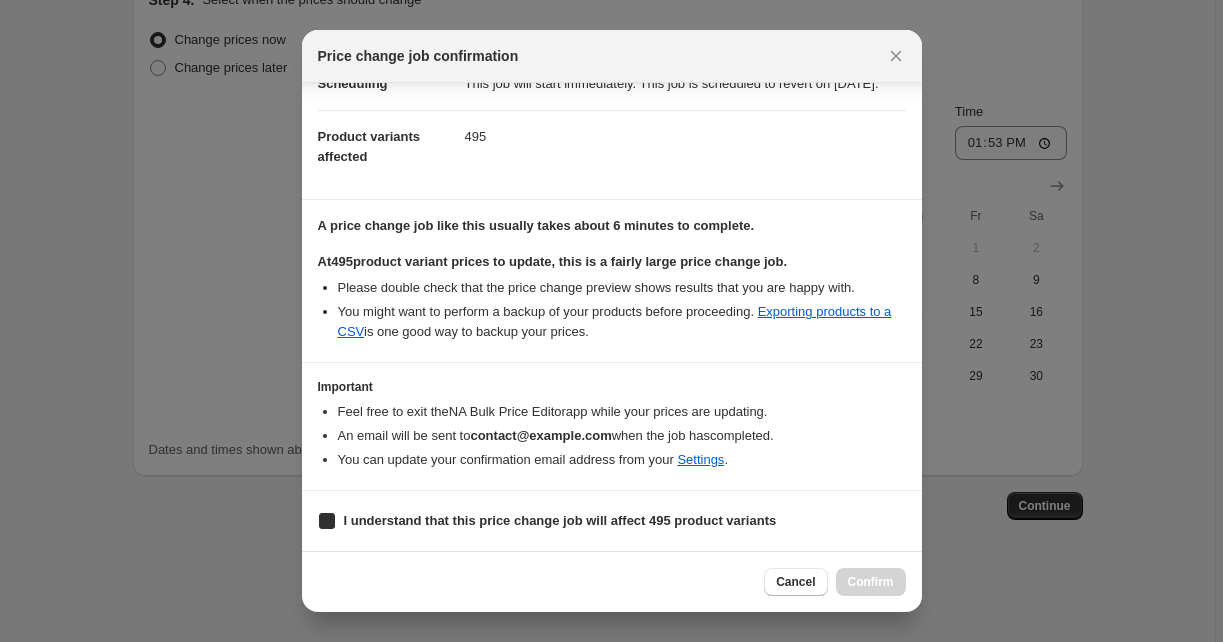 checkbox on "true" 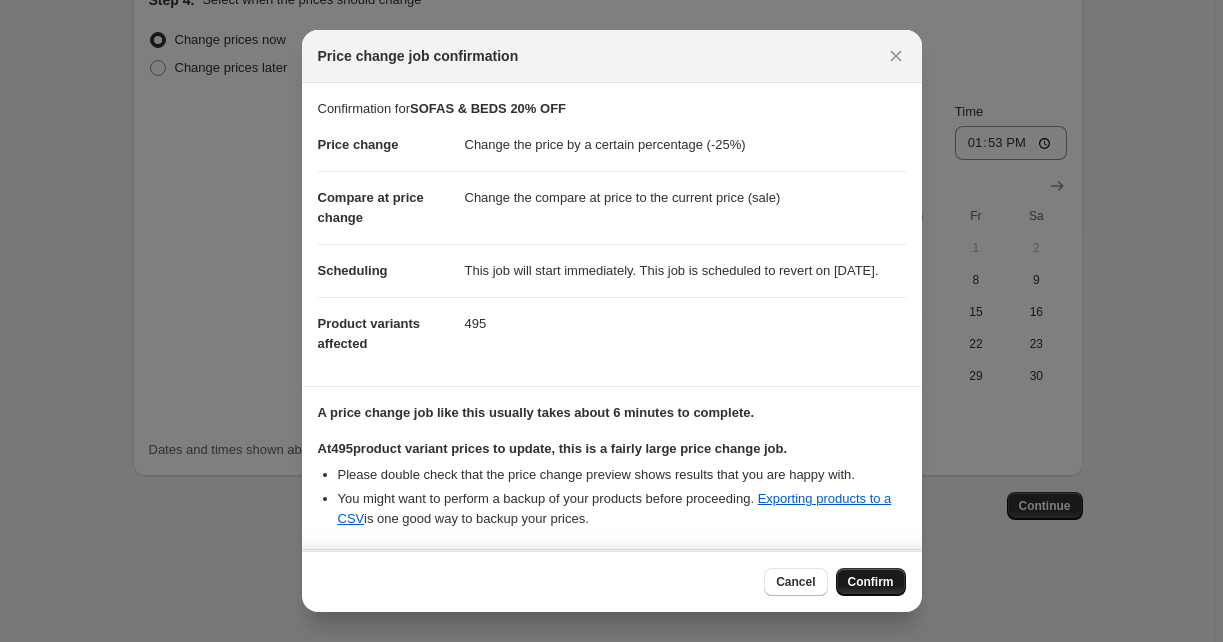 scroll, scrollTop: 0, scrollLeft: 0, axis: both 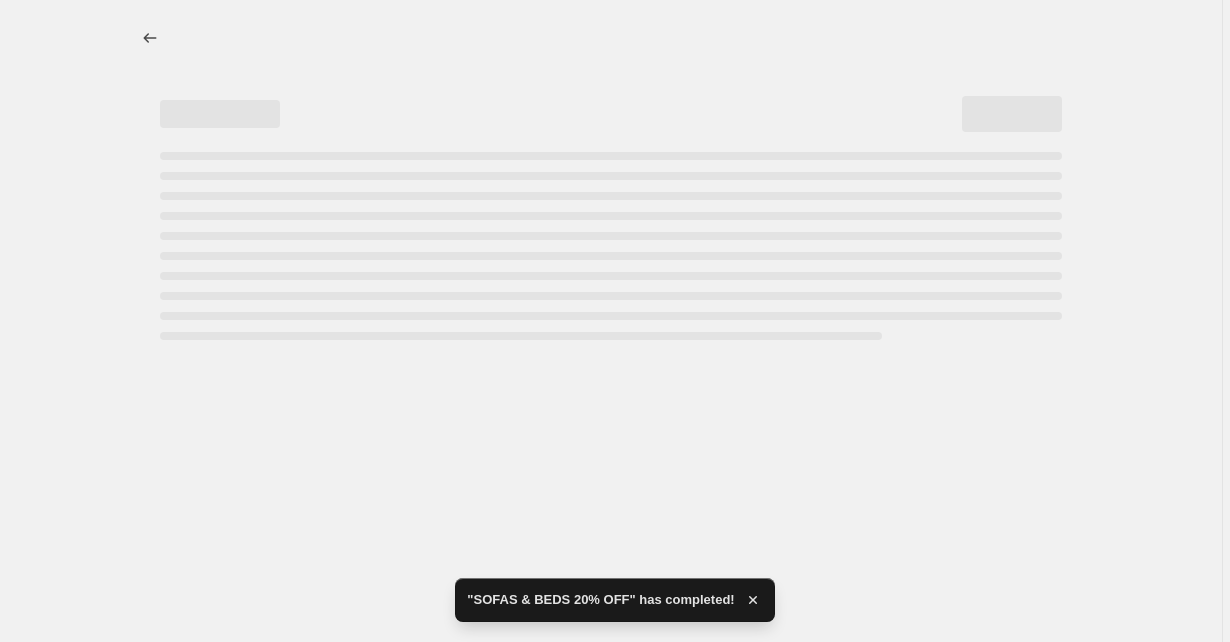 select on "percentage" 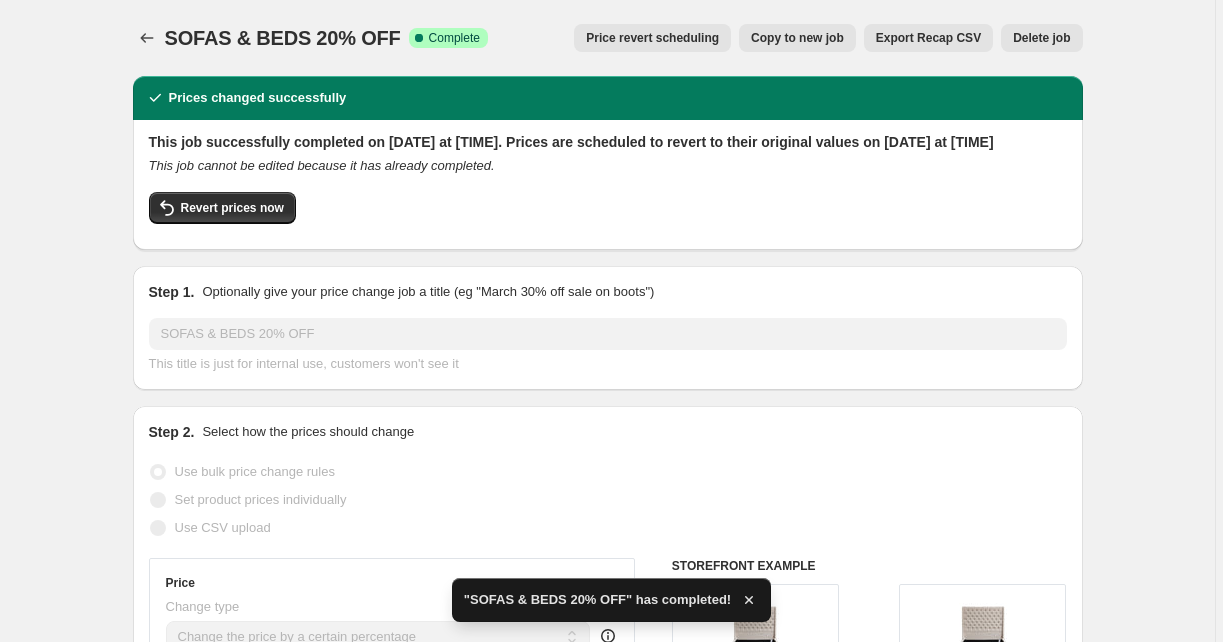 scroll, scrollTop: 26, scrollLeft: 0, axis: vertical 